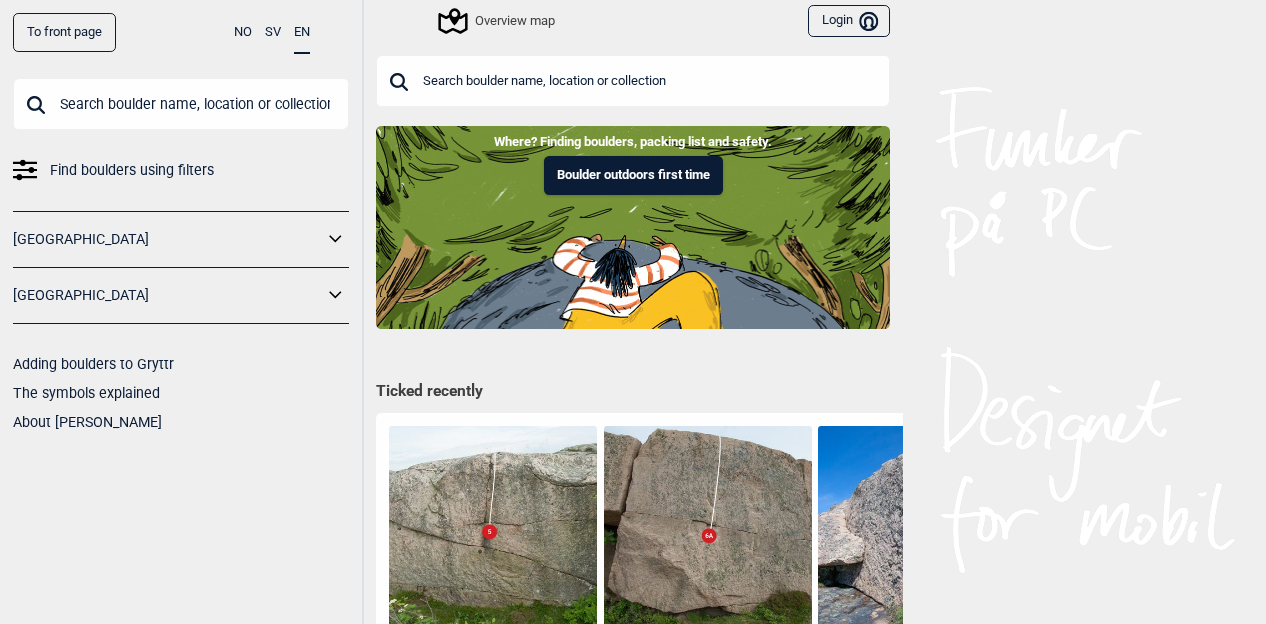 scroll, scrollTop: 0, scrollLeft: 0, axis: both 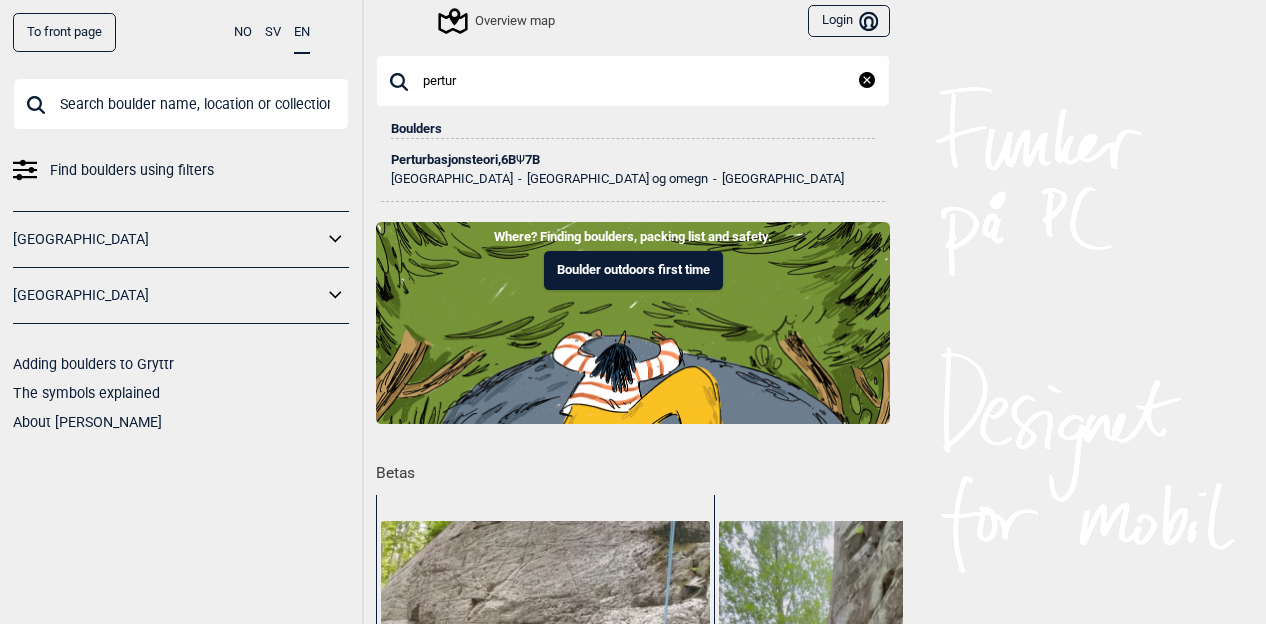 type on "pertur" 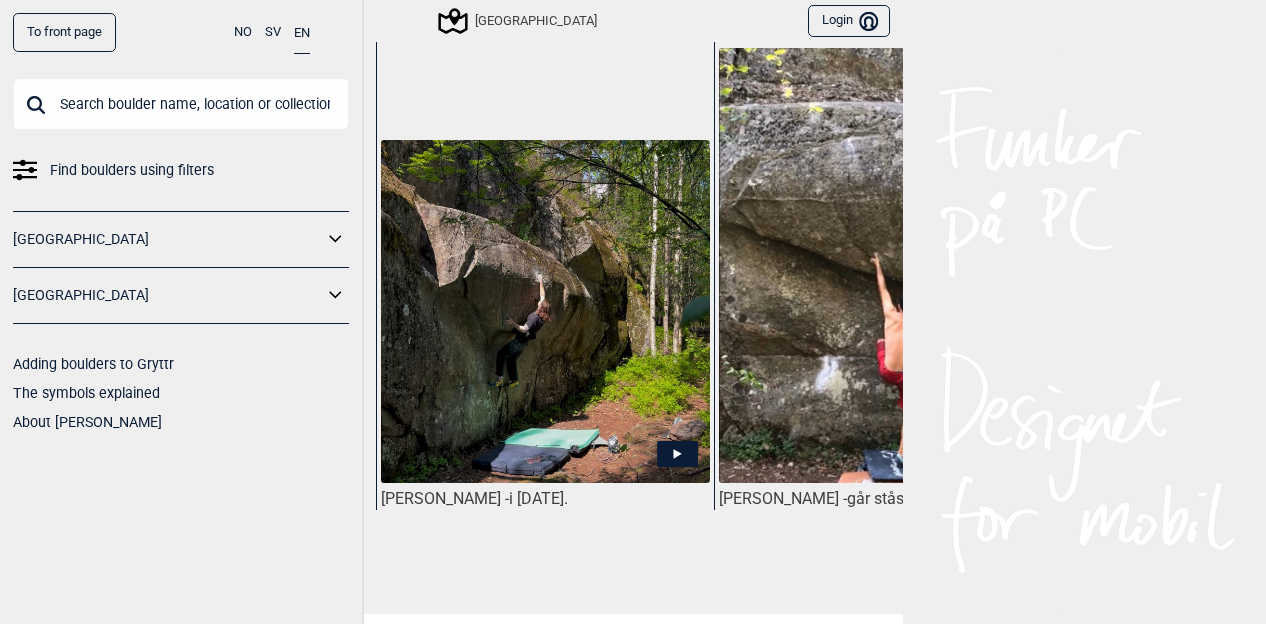 scroll, scrollTop: 1000, scrollLeft: 0, axis: vertical 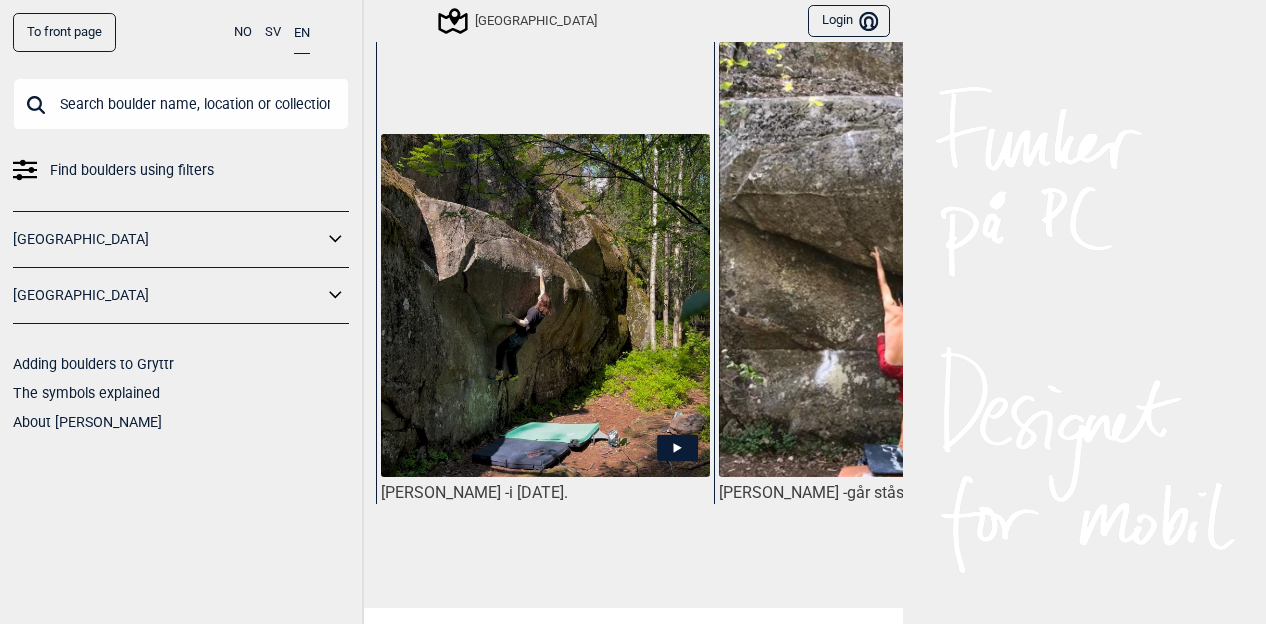 click 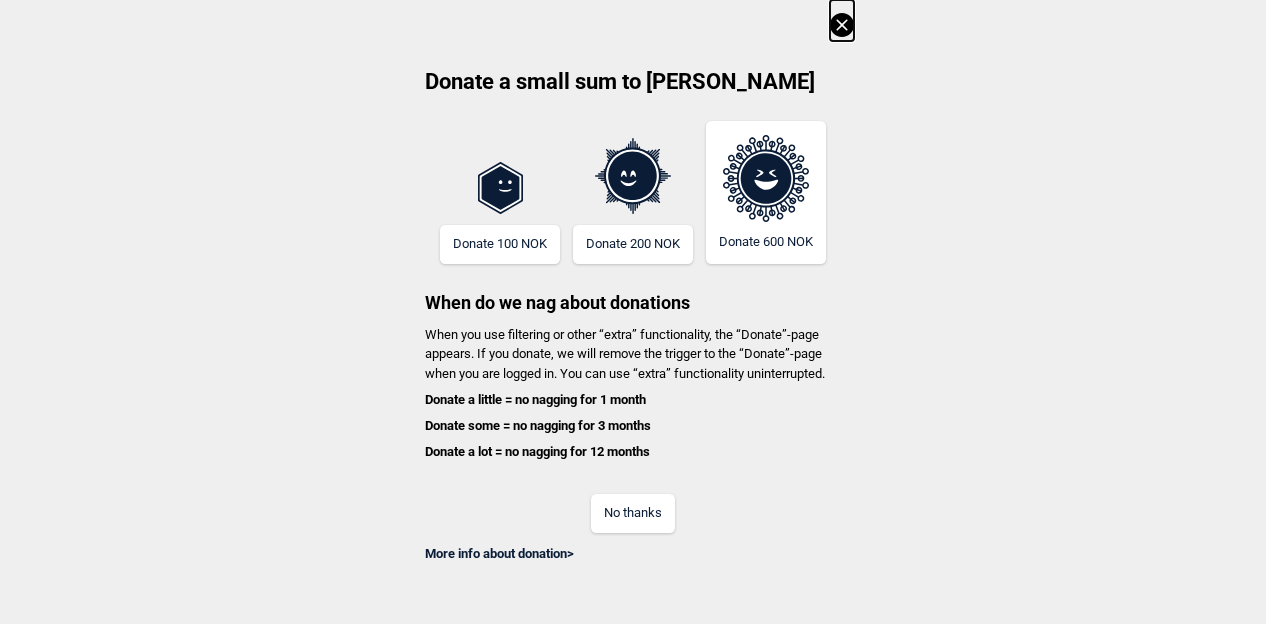 click on "No thanks" at bounding box center [633, 513] 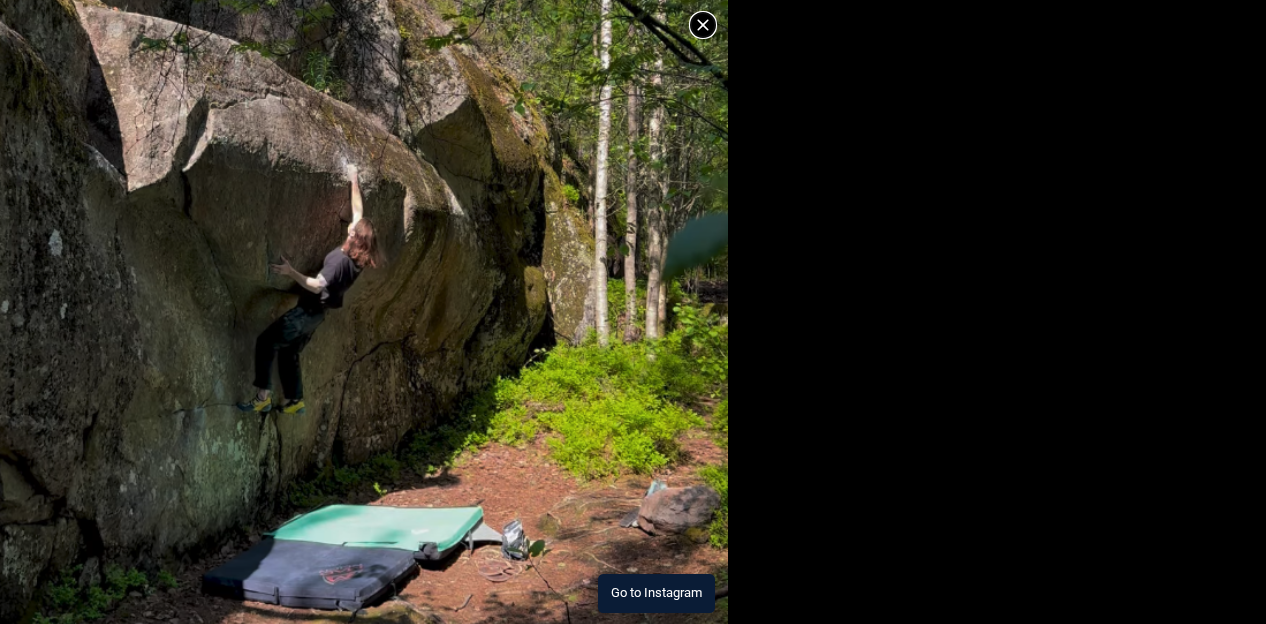 click on "Go to Instagram" at bounding box center (656, 593) 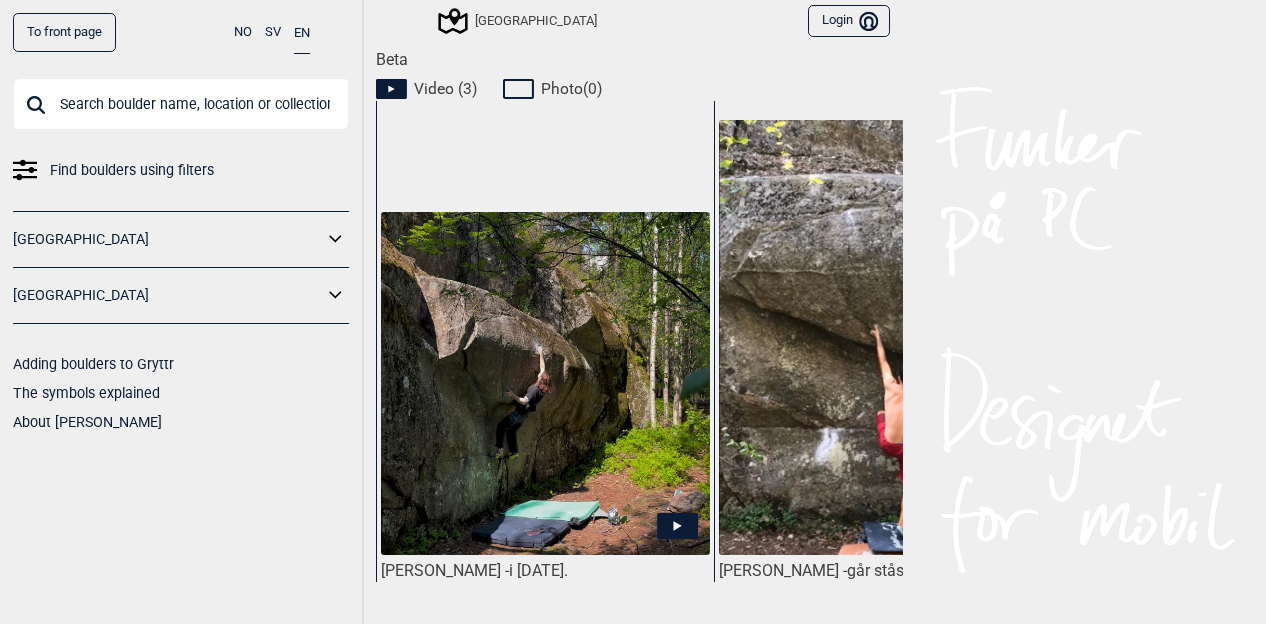 scroll, scrollTop: 1100, scrollLeft: 0, axis: vertical 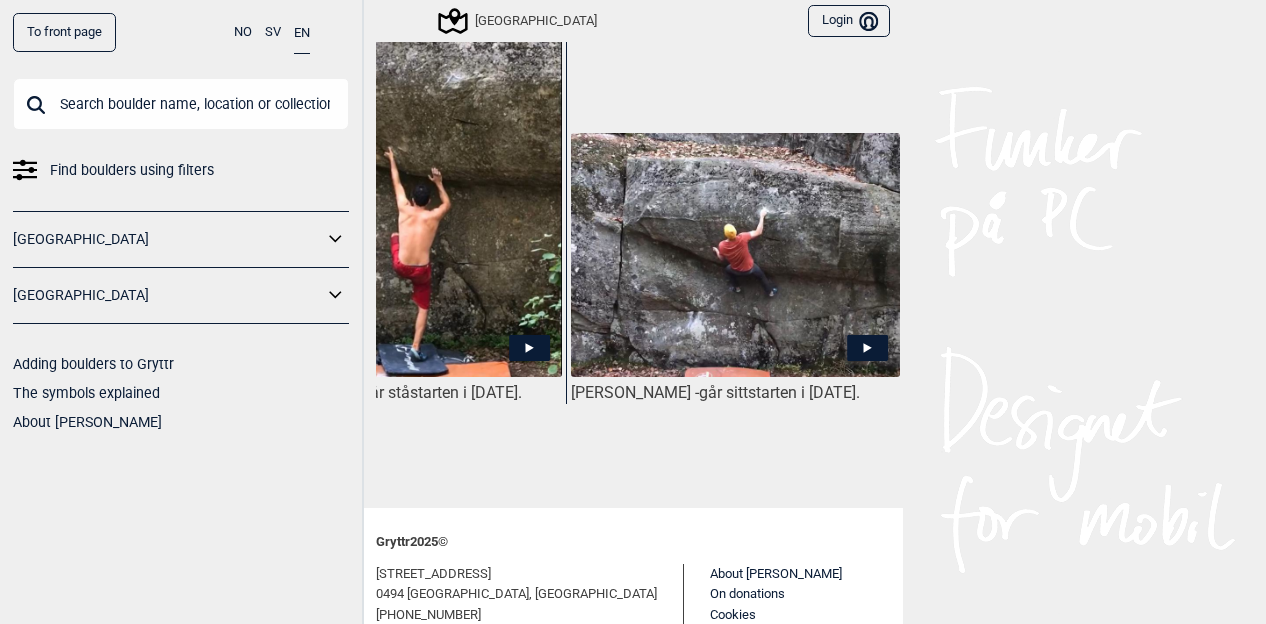 click 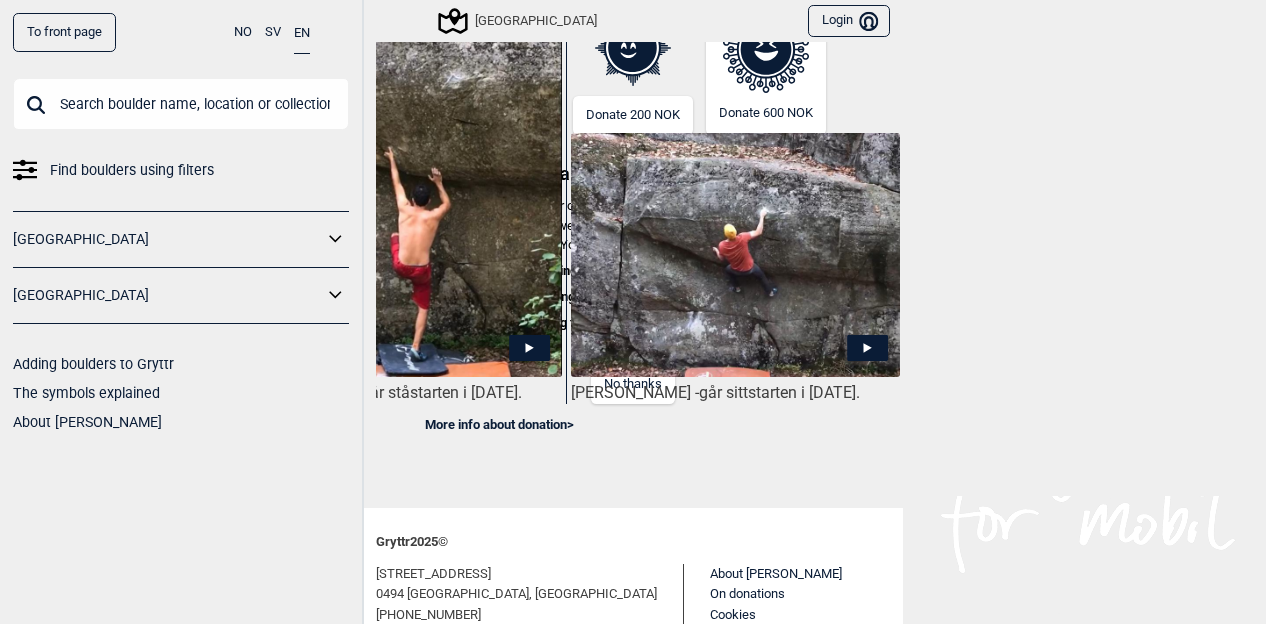 click on "No thanks" at bounding box center (633, 384) 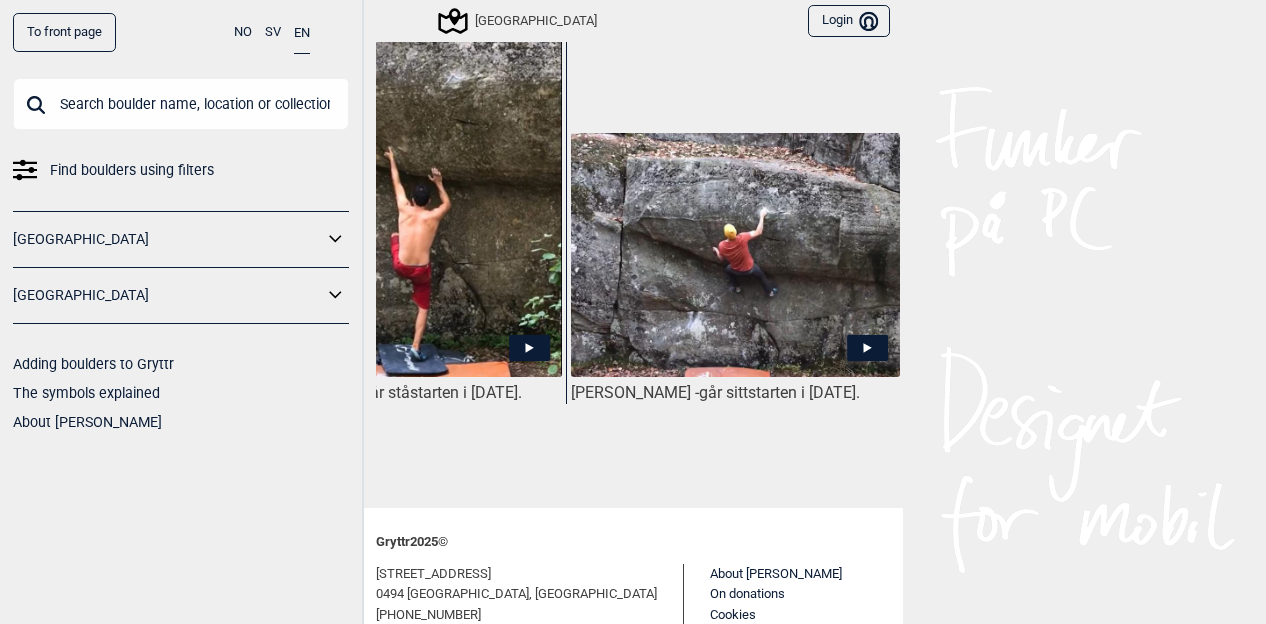 type 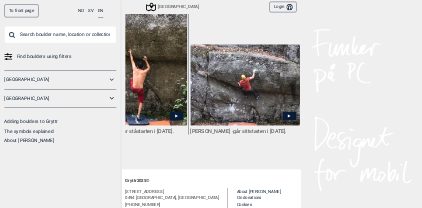 scroll, scrollTop: 1100, scrollLeft: 0, axis: vertical 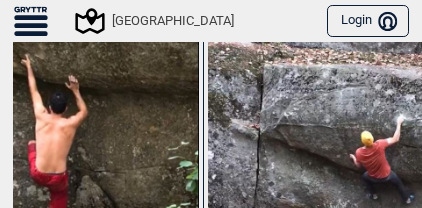 click 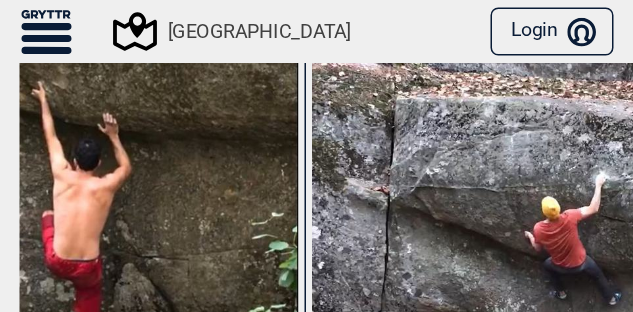 scroll, scrollTop: 1100, scrollLeft: 0, axis: vertical 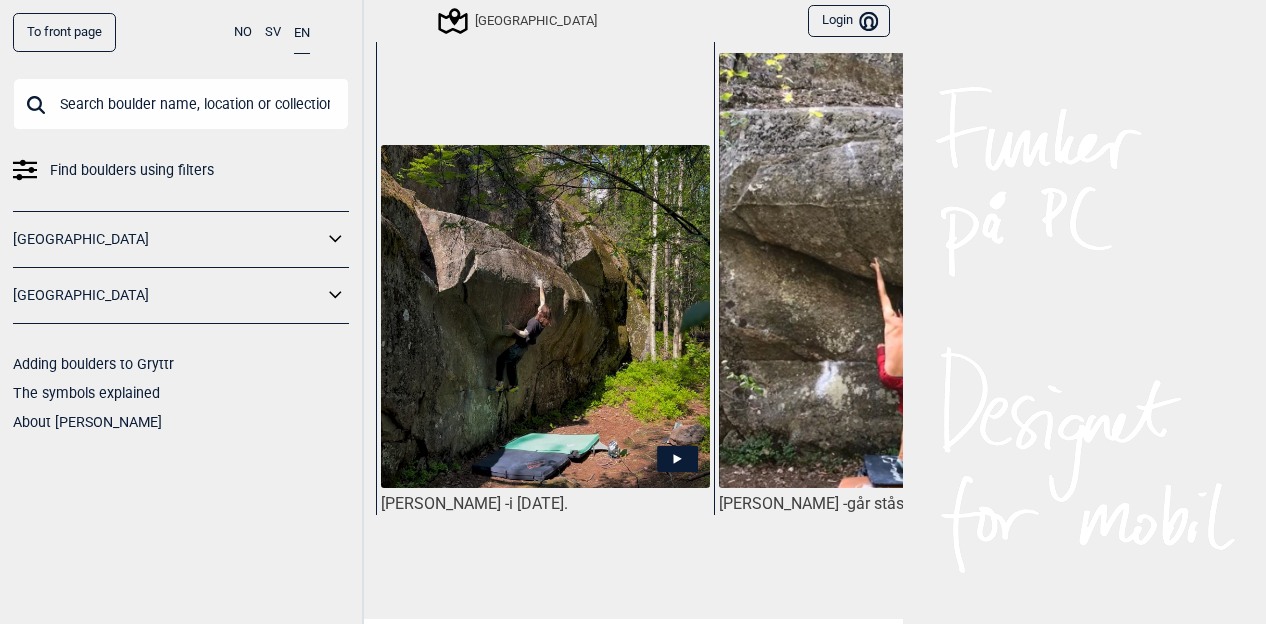 click at bounding box center (181, 104) 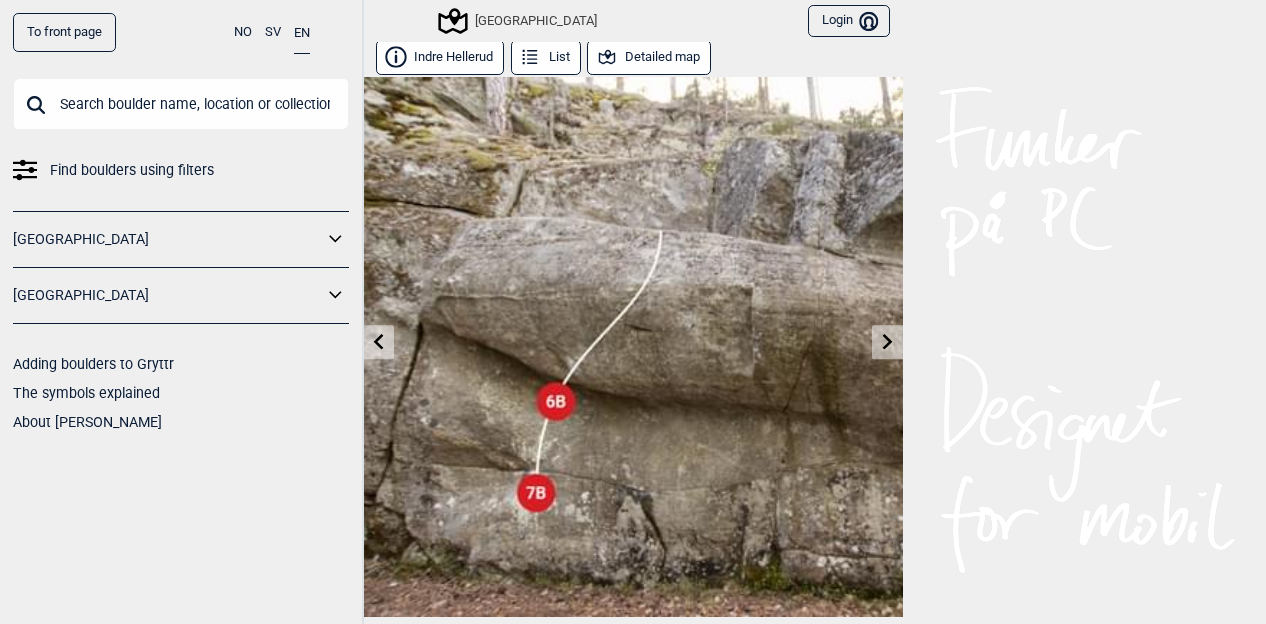 scroll, scrollTop: 0, scrollLeft: 0, axis: both 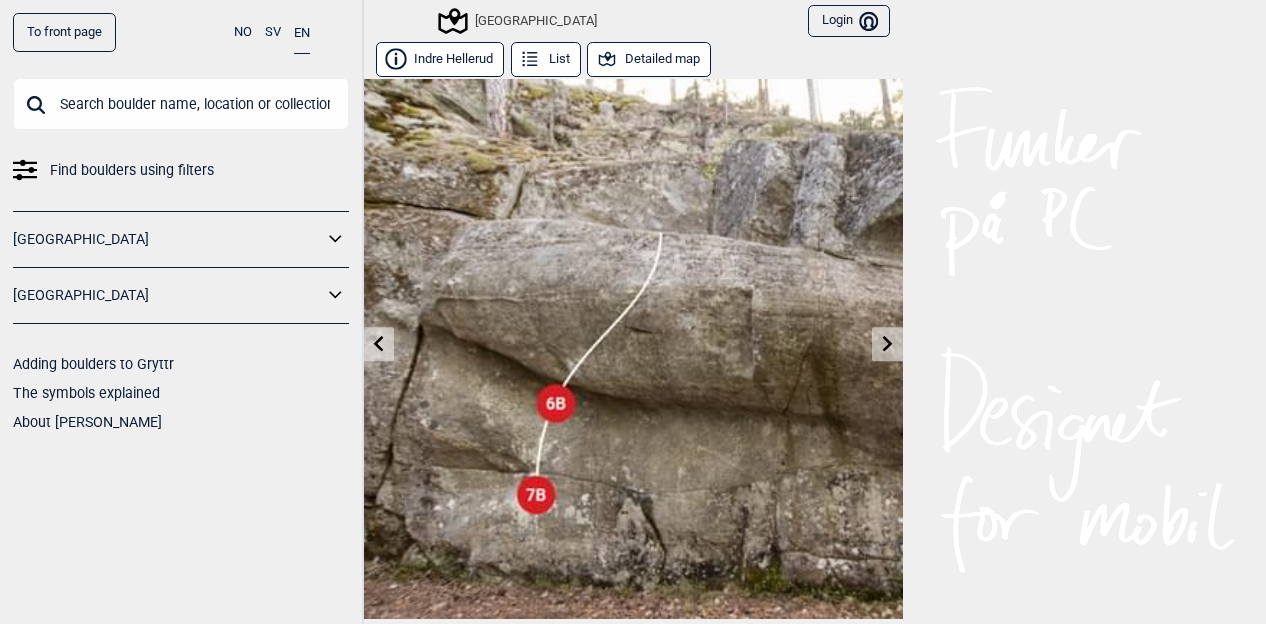 click on "To front page NO SV EN Find boulders using filters [GEOGRAPHIC_DATA] [GEOGRAPHIC_DATA] Adding boulders to Gryttr The symbols explained About Gryttr   Sentrale Østmarka Login Bruker Indre Hellerud   List   Detailed map Perturbasjonsteori ,  6B   Dynamisk start.  Ψ  7B   Sittstart. SS: [PERSON_NAME] Ticks (8) To tick list Register your tick Prosjekt Favourite [GEOGRAPHIC_DATA] > [GEOGRAPHIC_DATA] og omegn > [GEOGRAPHIC_DATA] Nearby to [GEOGRAPHIC_DATA]...(200m radius) Beta Video ( 3 )   Photo  ( 0 ) [PERSON_NAME]    -  i [DATE].  [PERSON_NAME]    -  går ståstarten i [DATE].  [PERSON_NAME]    -  går sittstarten i [DATE].  Gryttr  2025  © [STREET_ADDRESS] [PHONE_NUMBER] [EMAIL_ADDRESS][DOMAIN_NAME] [PERSON_NAME] on Facebook Gryttr on Instagram Gryttr on Vimeo About Gryttr On donations Cookies Privacy and consent Terms of use" at bounding box center [633, 312] 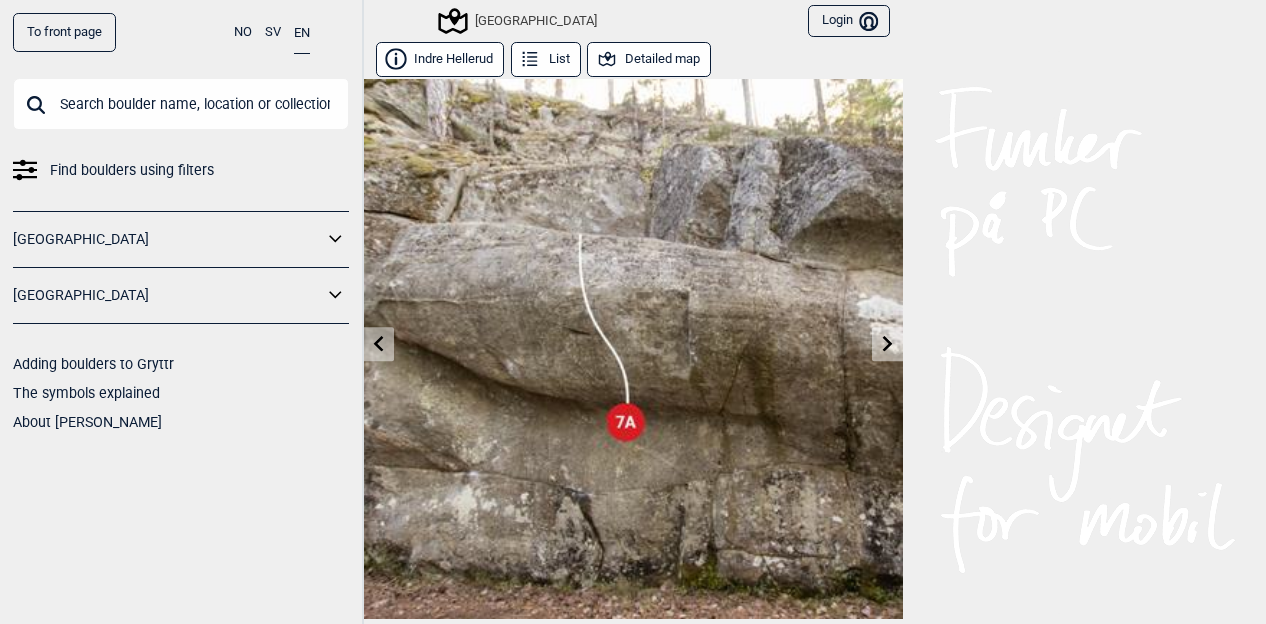 scroll, scrollTop: 200, scrollLeft: 0, axis: vertical 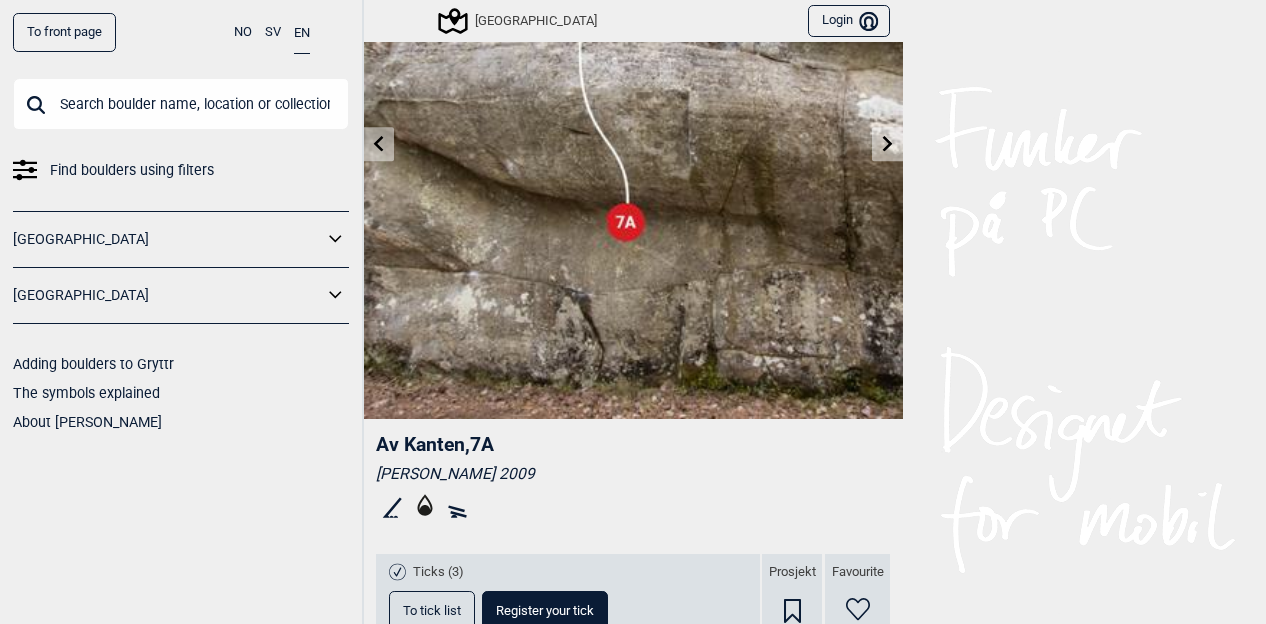 click at bounding box center [887, 144] 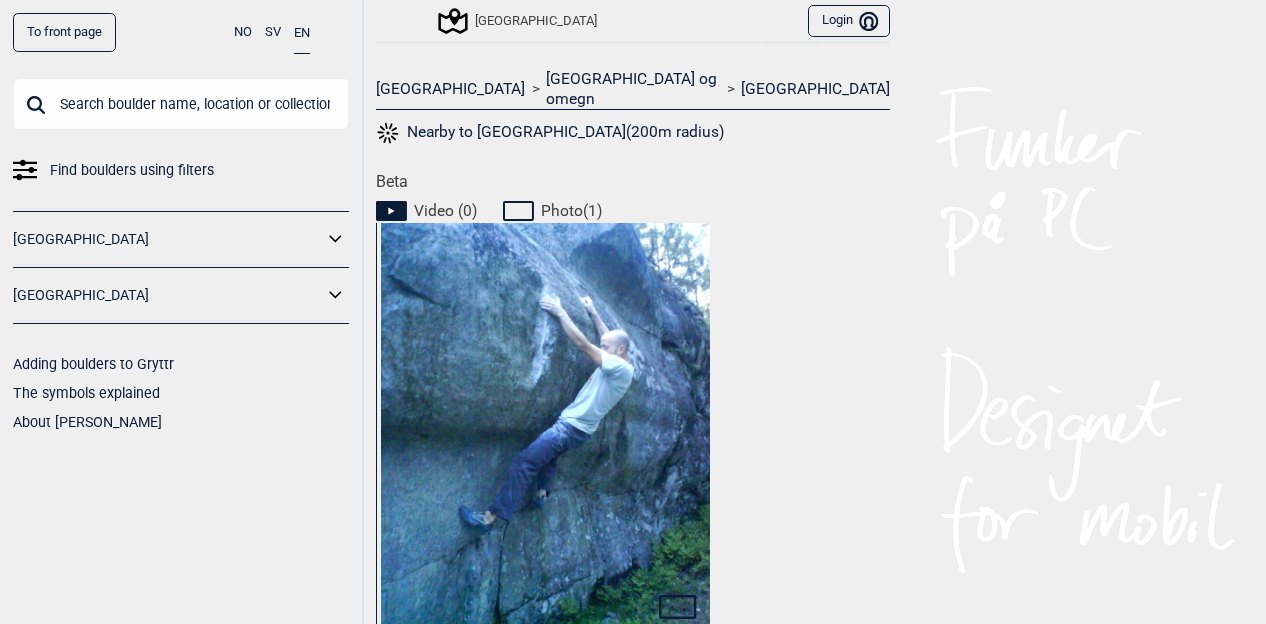 scroll, scrollTop: 900, scrollLeft: 0, axis: vertical 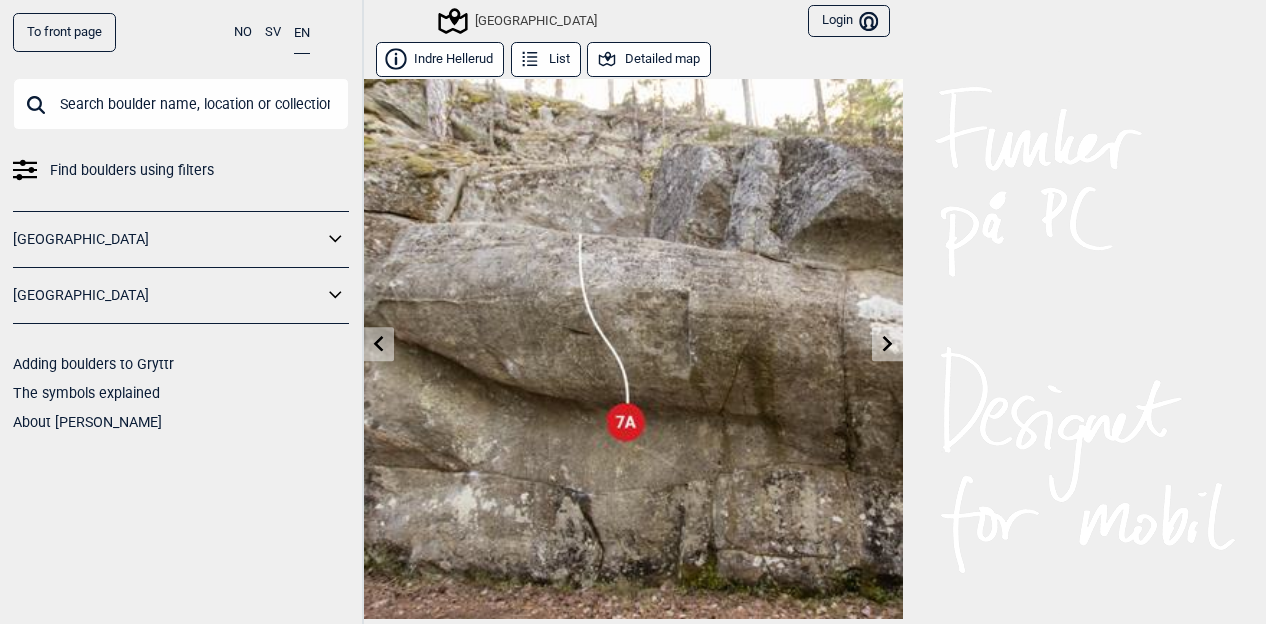 click at bounding box center [378, 344] 